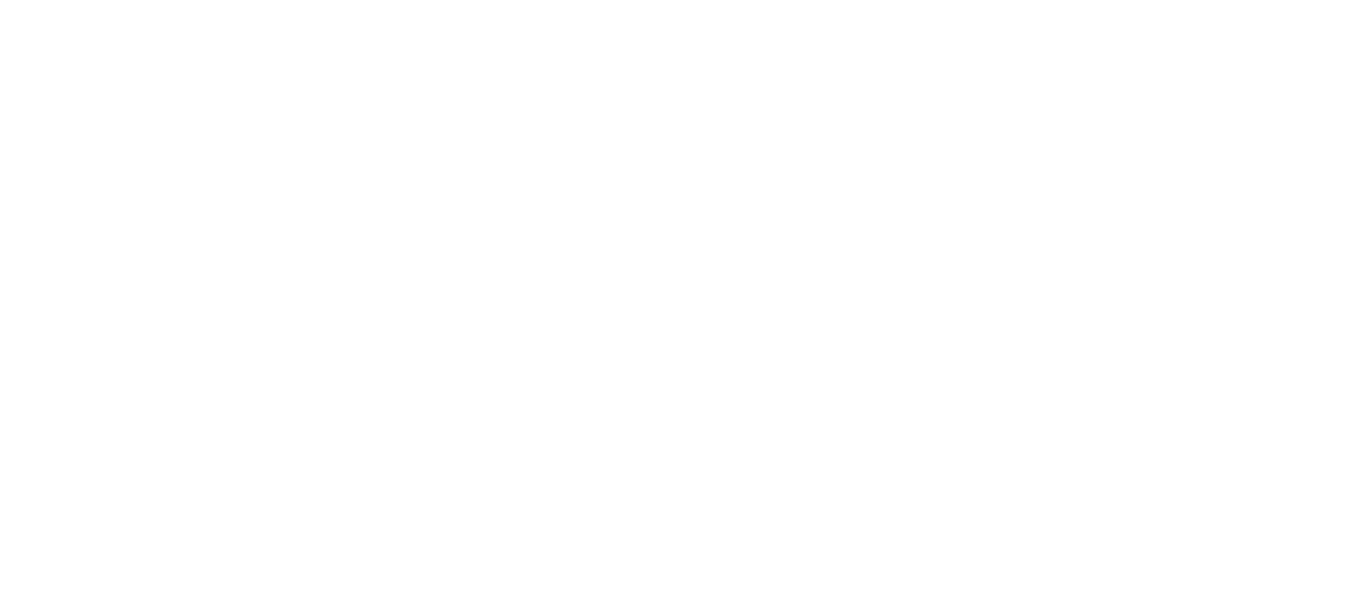 scroll, scrollTop: 0, scrollLeft: 0, axis: both 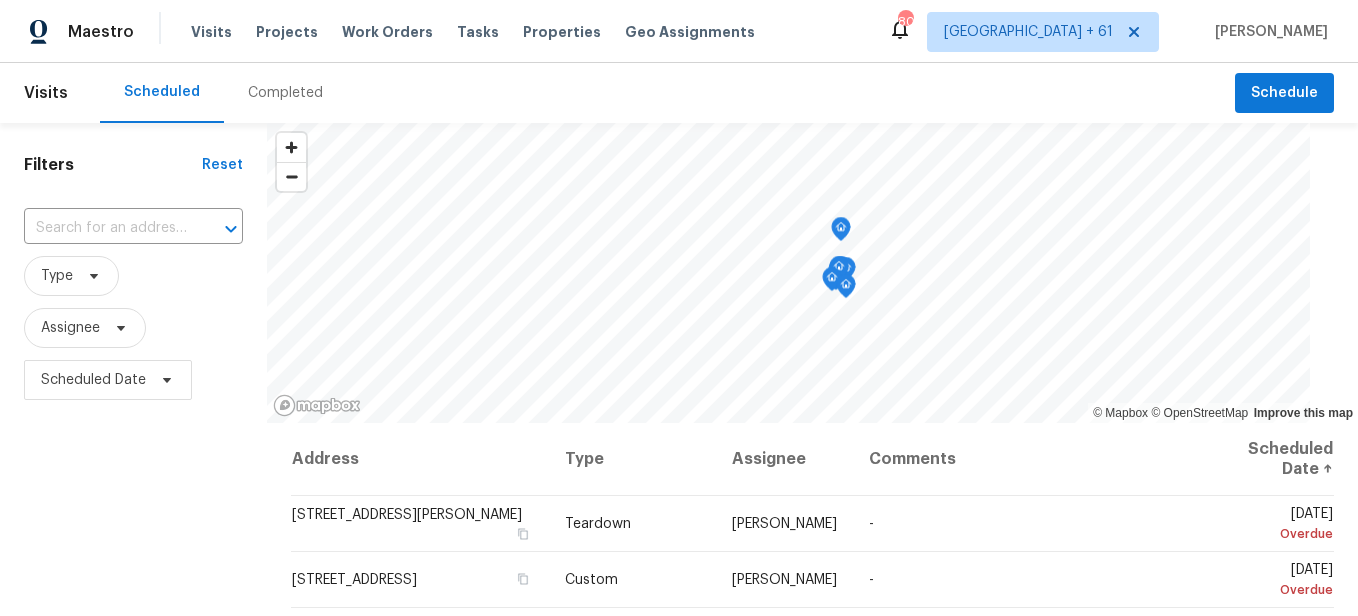 click on "Completed" at bounding box center (285, 93) 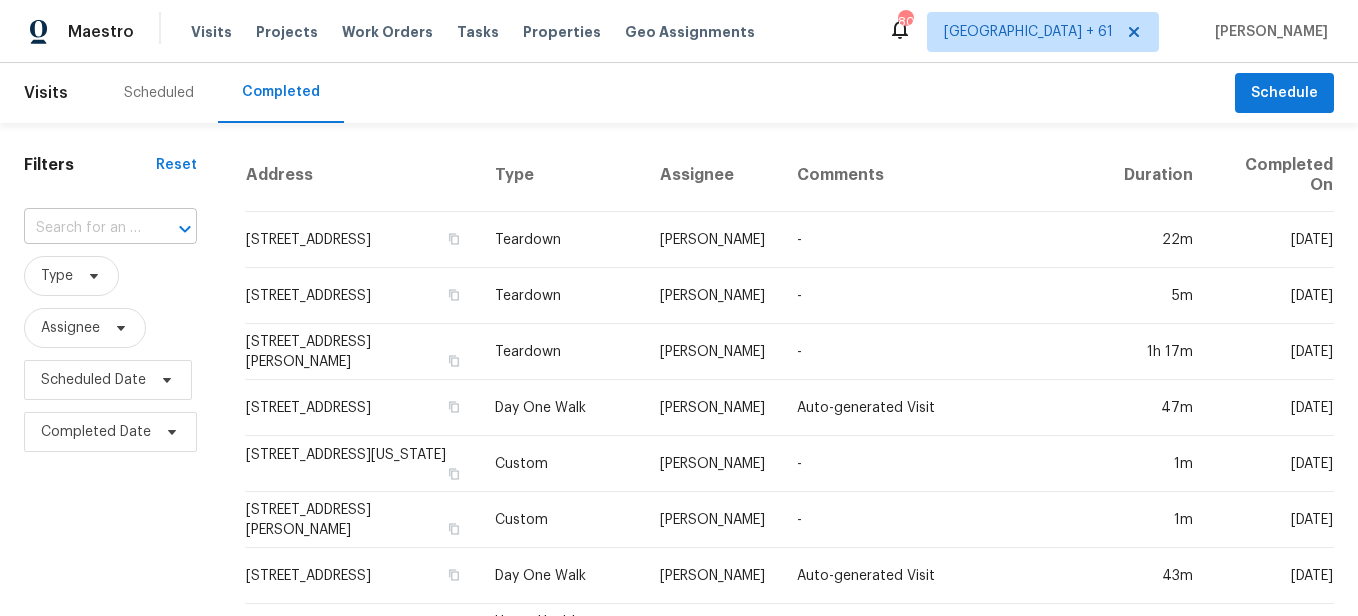 click at bounding box center (82, 228) 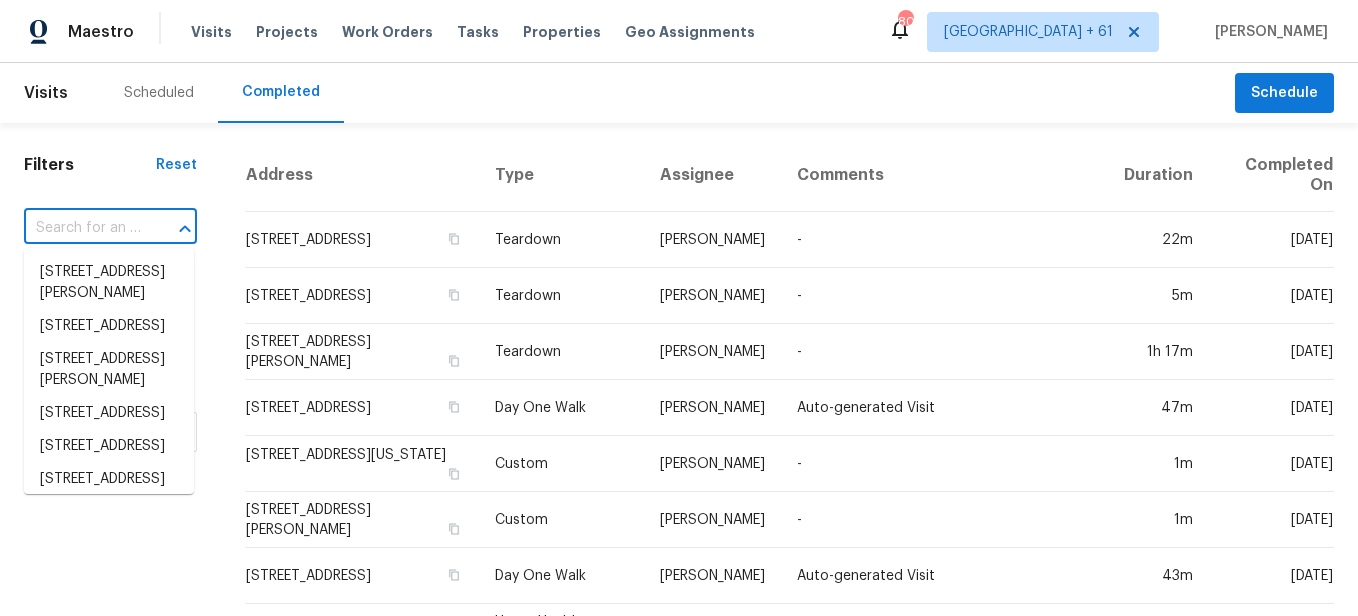paste on "[STREET_ADDRESS]" 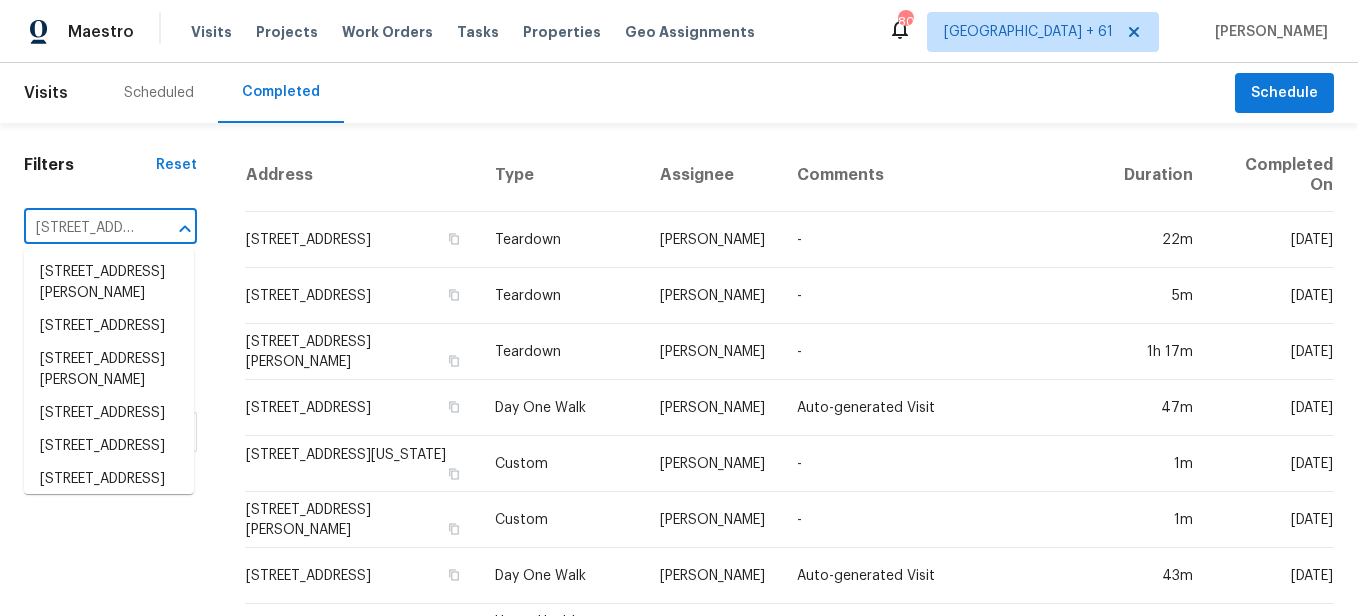 scroll, scrollTop: 0, scrollLeft: 176, axis: horizontal 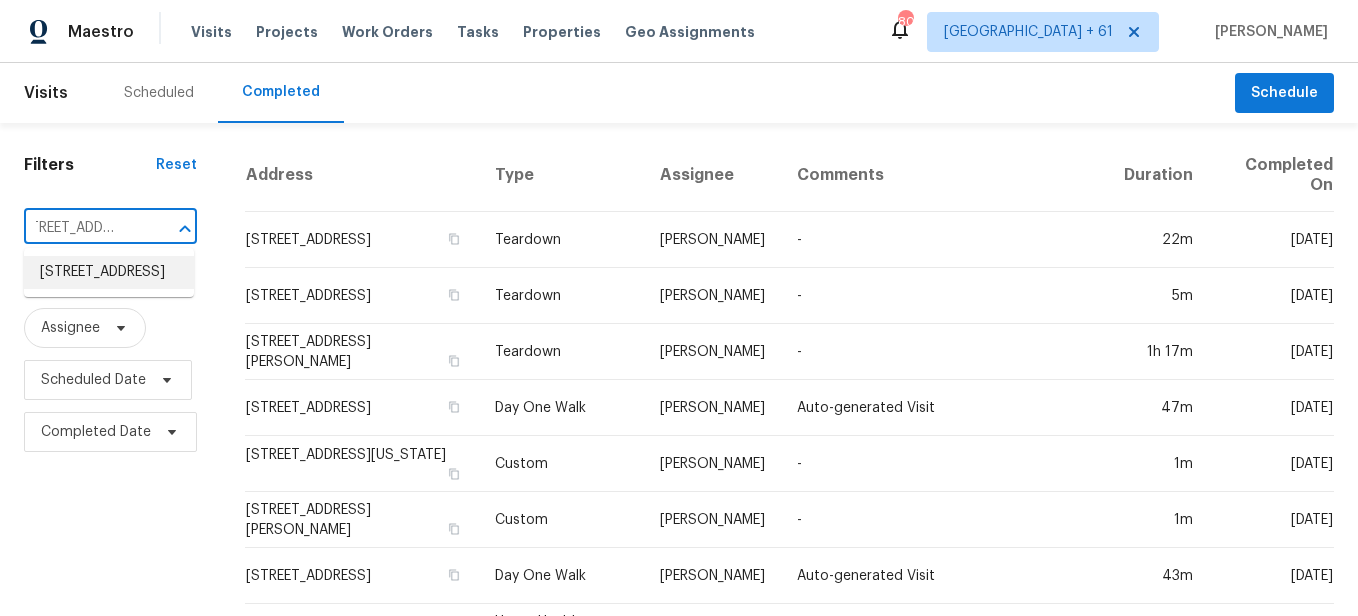 click on "[STREET_ADDRESS]" at bounding box center [109, 272] 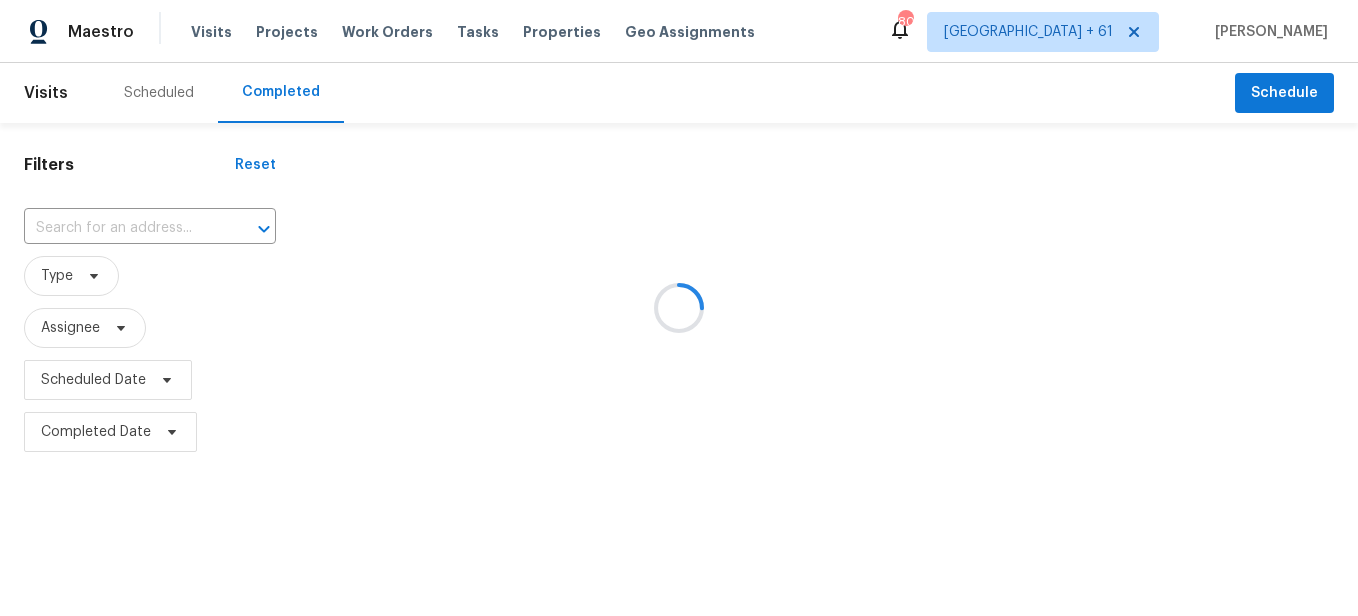 type on "[STREET_ADDRESS]" 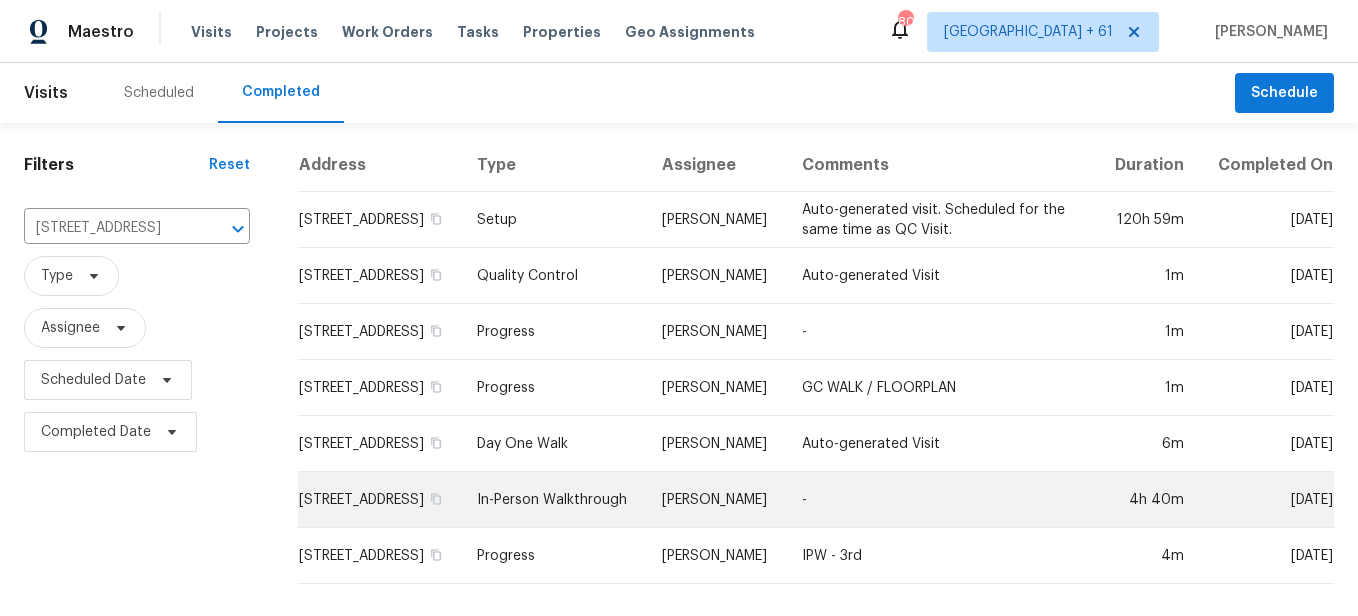 scroll, scrollTop: 19, scrollLeft: 0, axis: vertical 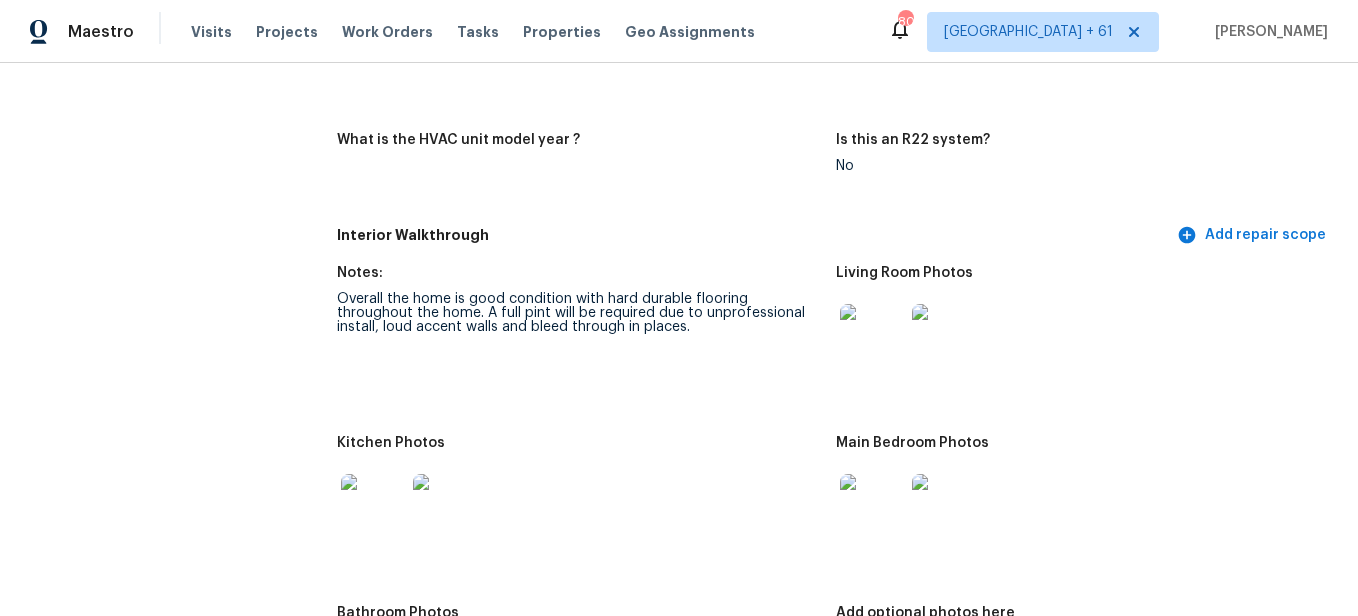 click at bounding box center [872, 336] 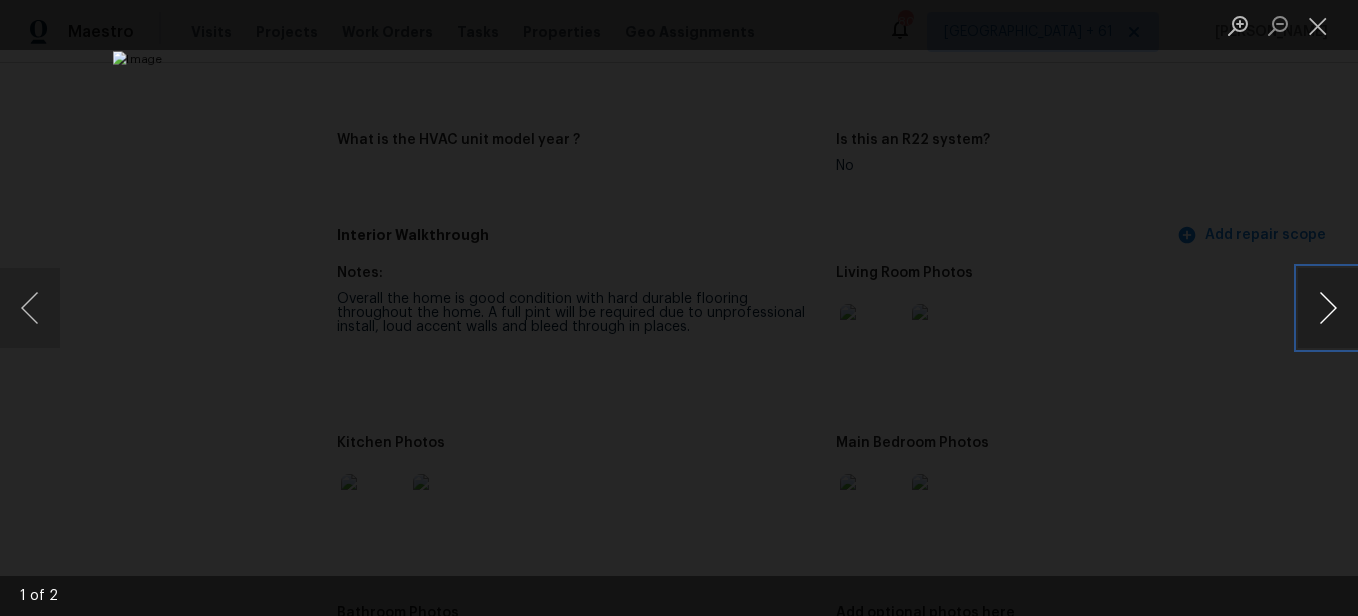 click at bounding box center [1328, 308] 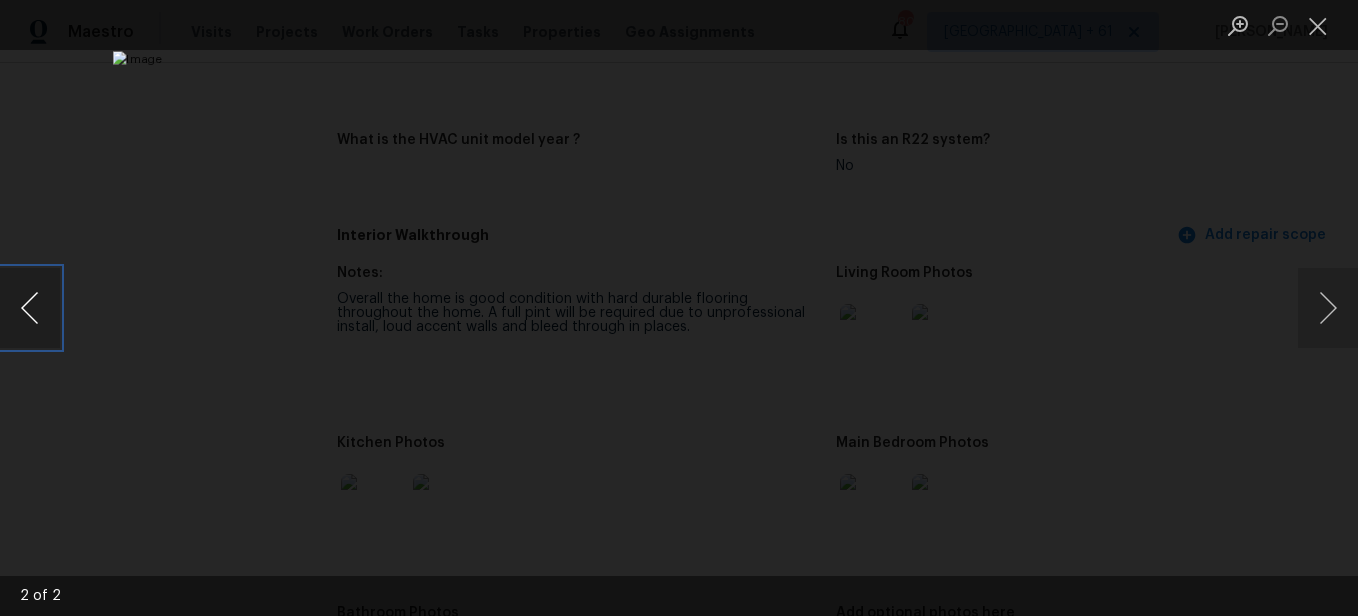 click at bounding box center [30, 308] 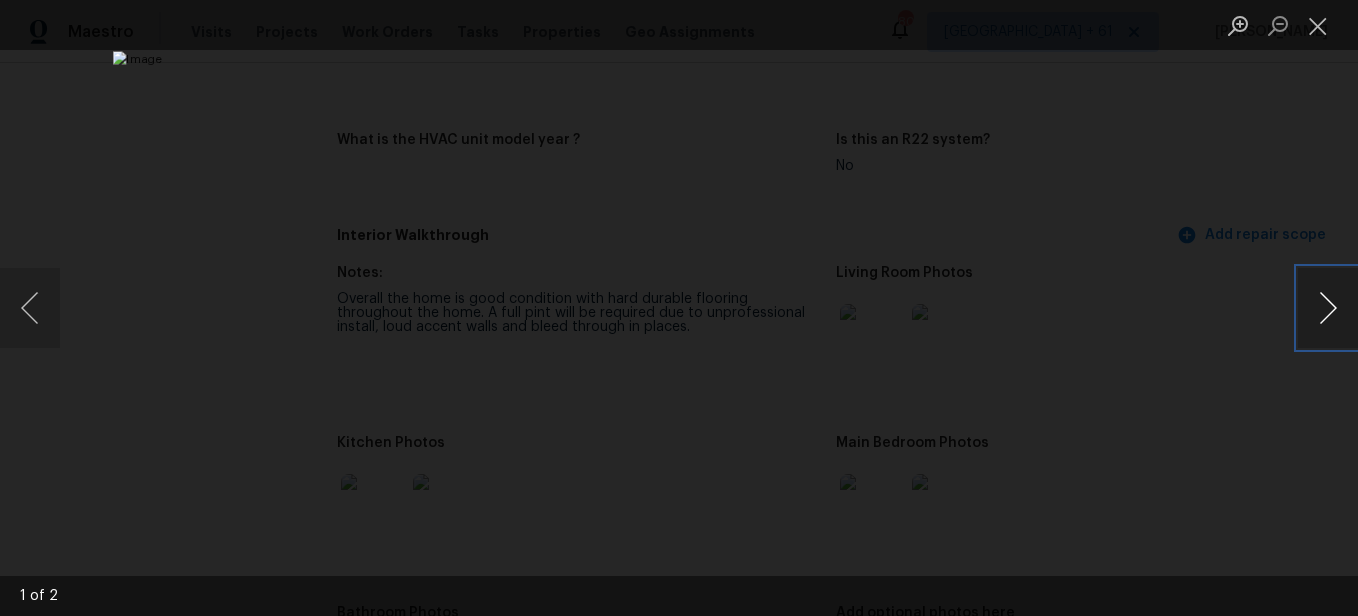 click at bounding box center (1328, 308) 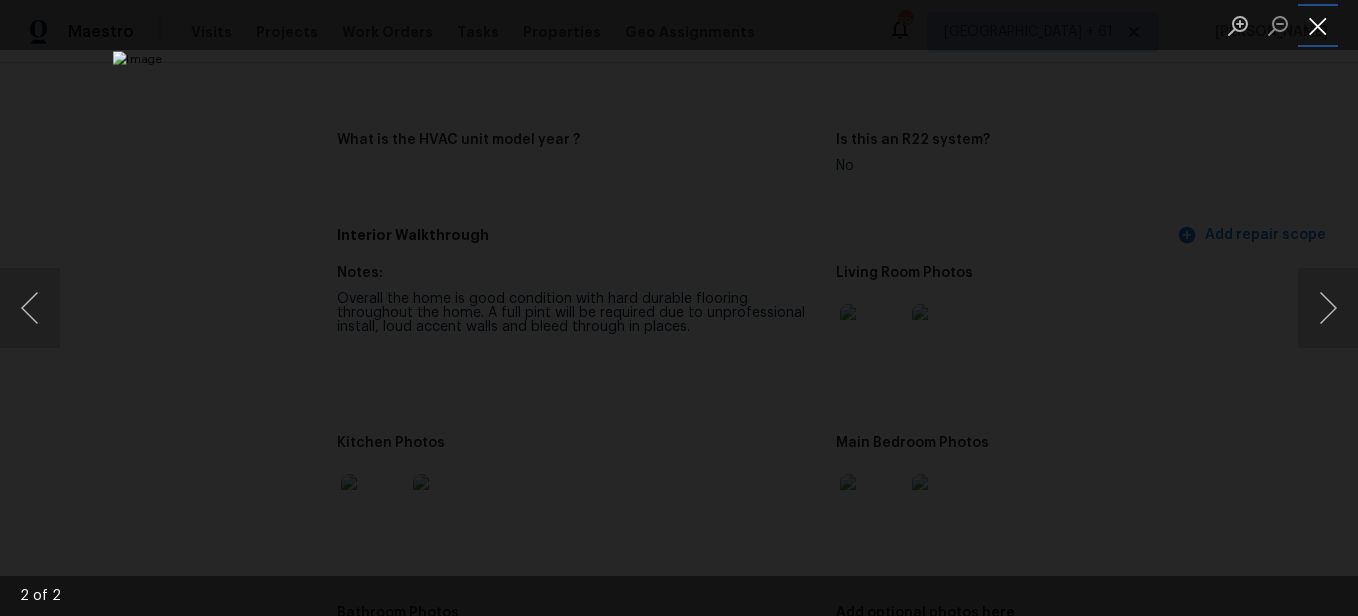 click at bounding box center [1318, 25] 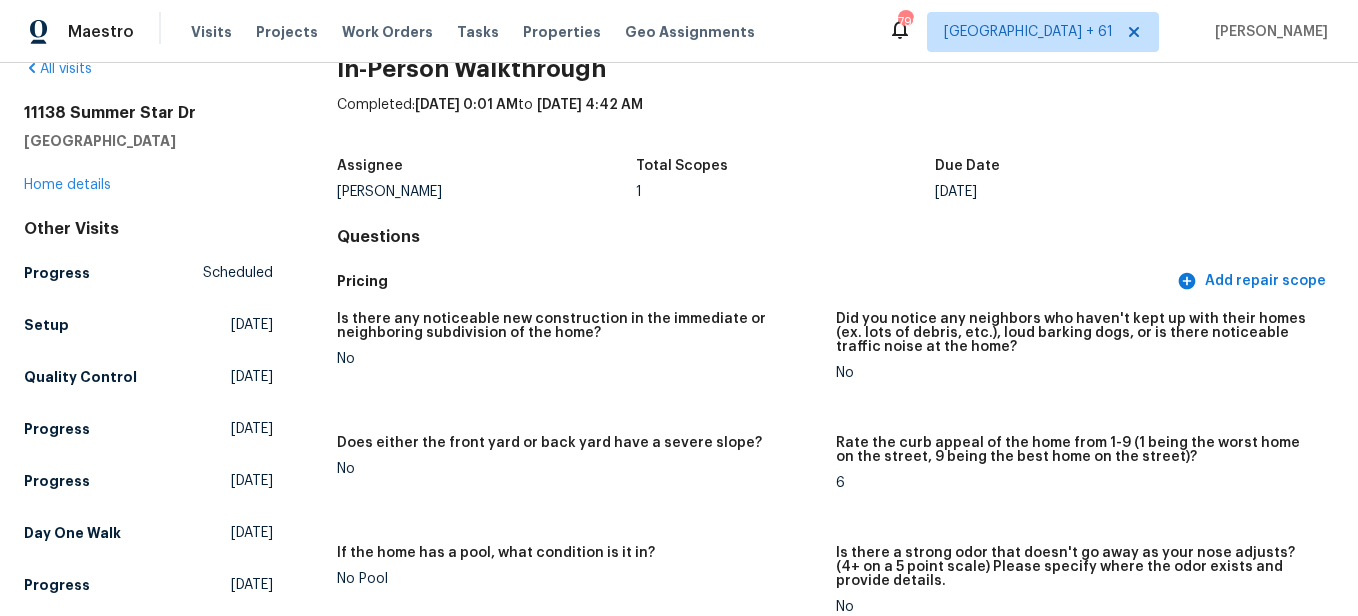 scroll, scrollTop: 0, scrollLeft: 0, axis: both 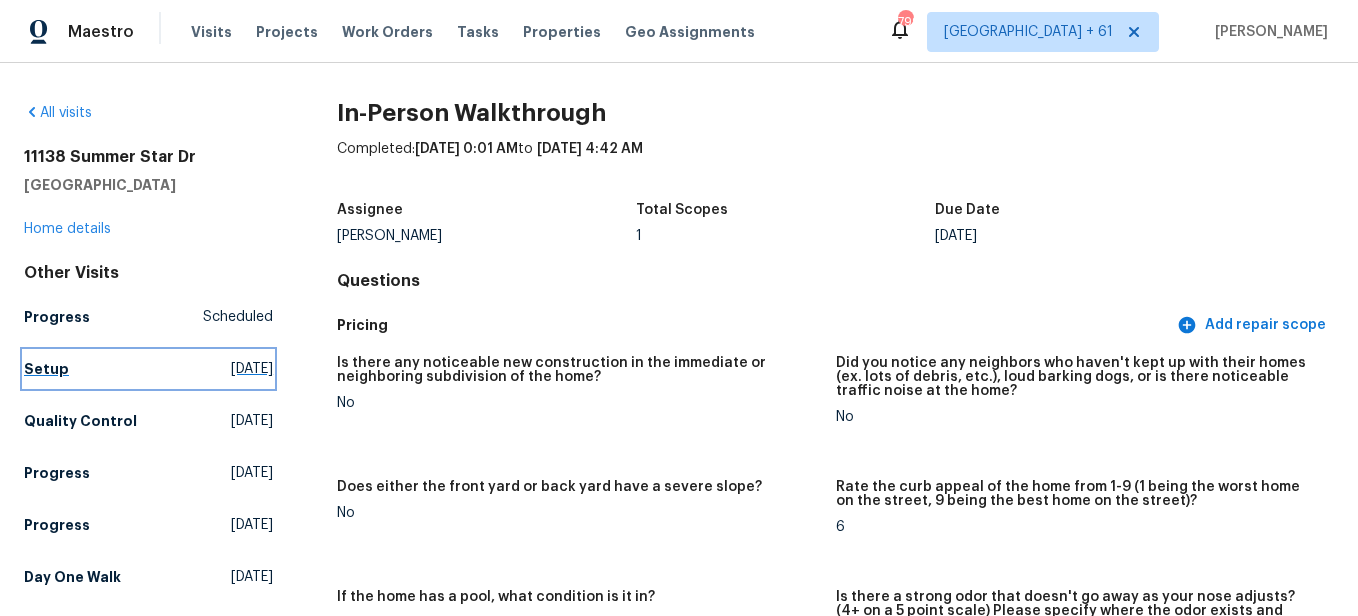 click on "Setup" at bounding box center (46, 369) 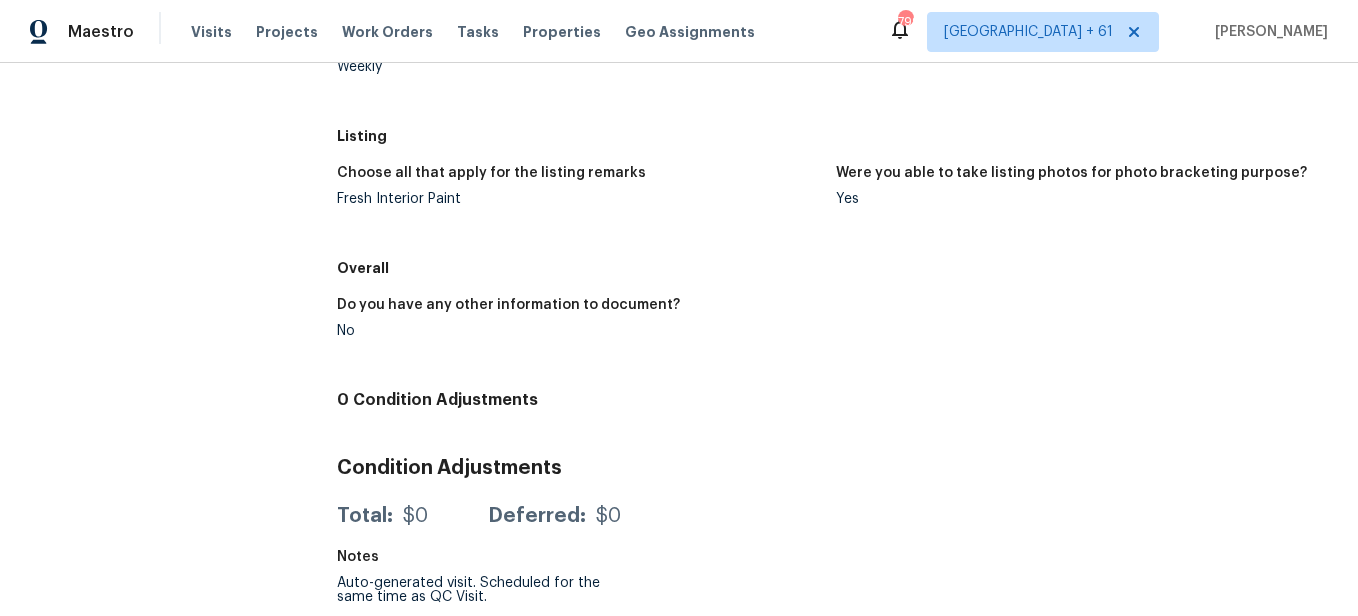 scroll, scrollTop: 702, scrollLeft: 0, axis: vertical 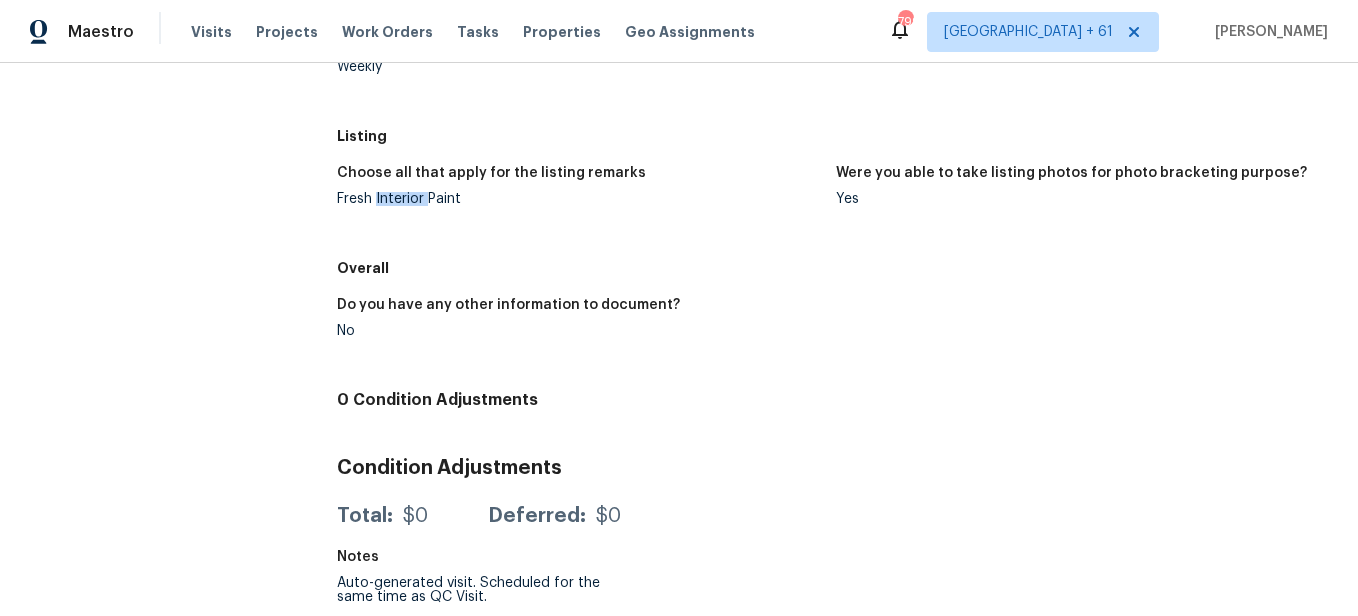 click on "Fresh Interior Paint" at bounding box center [578, 199] 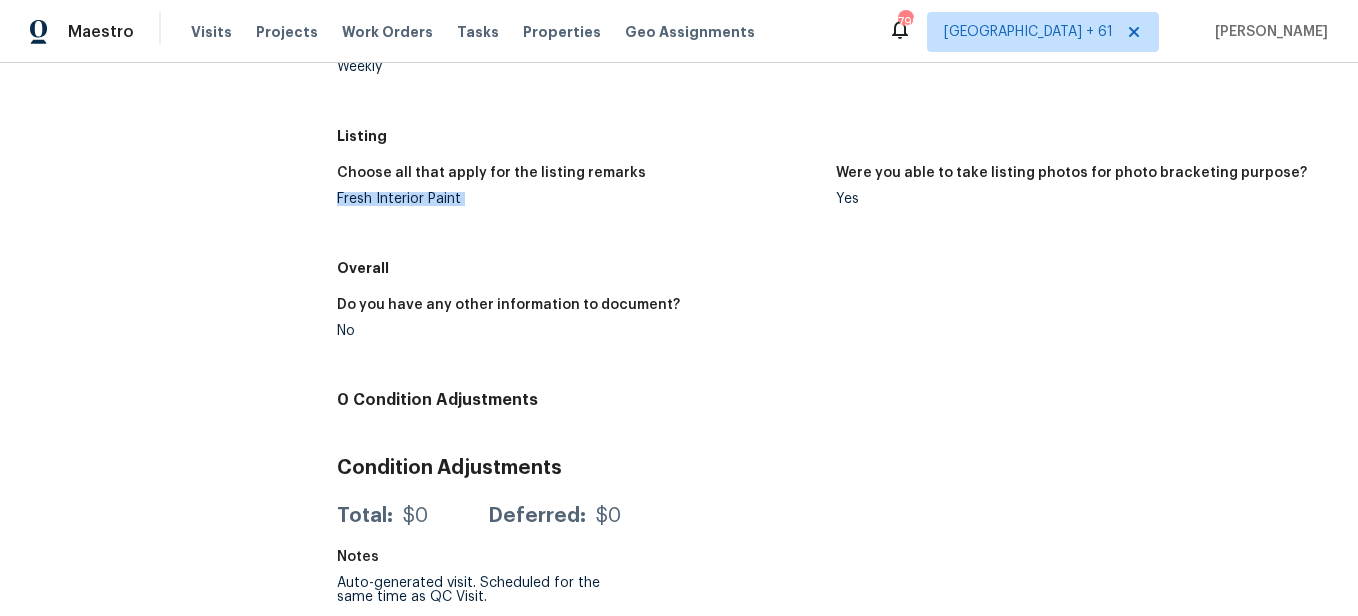 click on "Fresh Interior Paint" at bounding box center [578, 199] 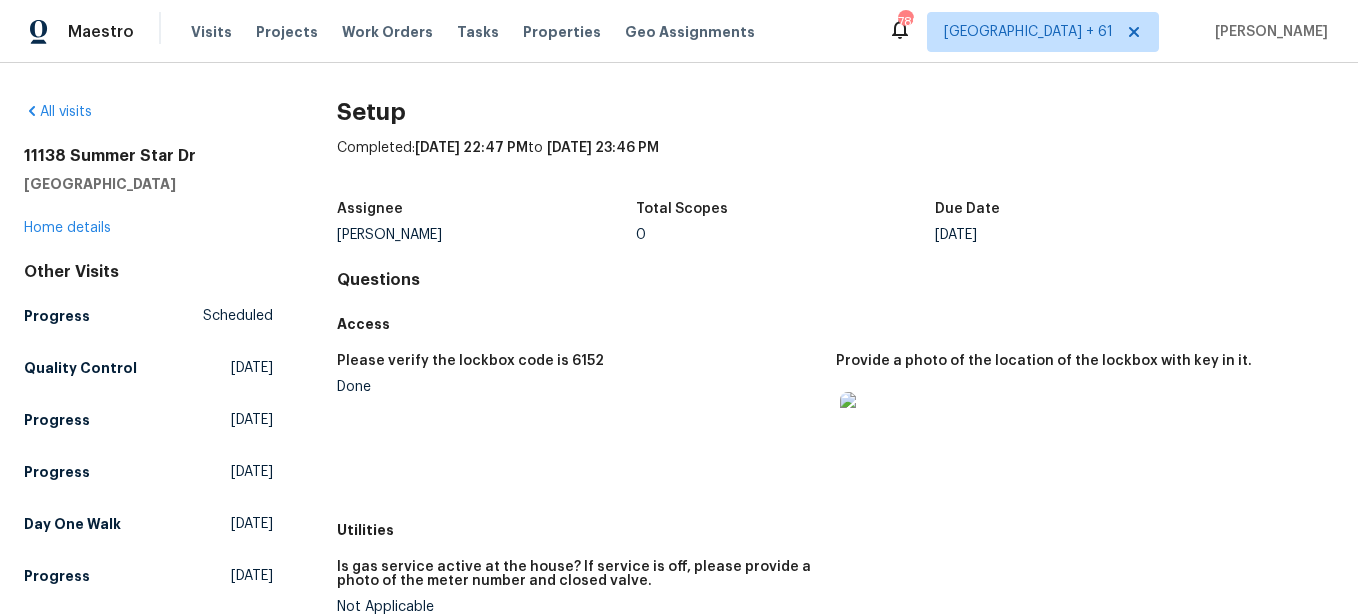 scroll, scrollTop: 0, scrollLeft: 0, axis: both 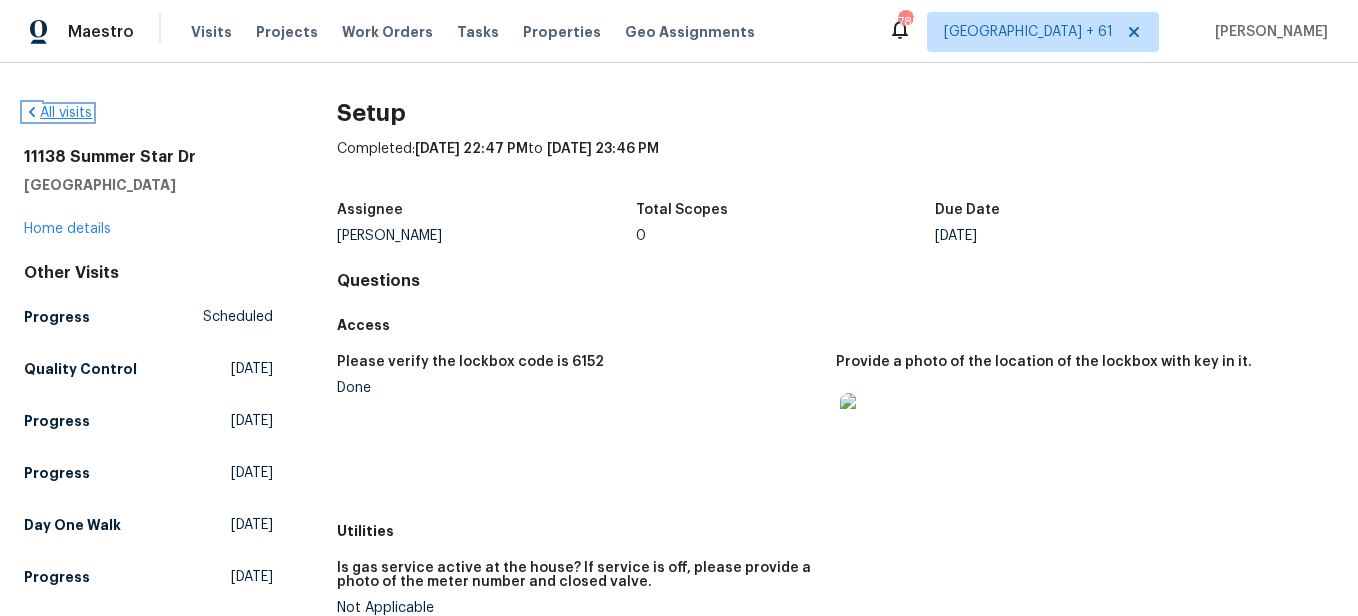 click on "All visits" at bounding box center [58, 113] 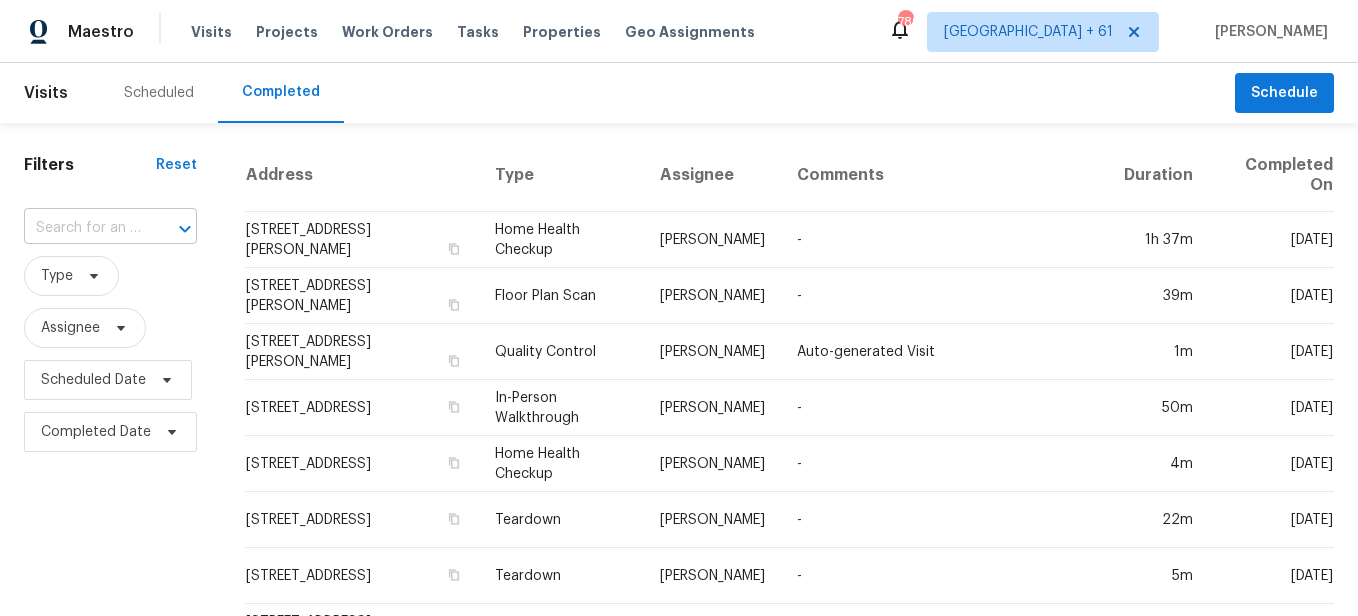 click on "​" at bounding box center [110, 228] 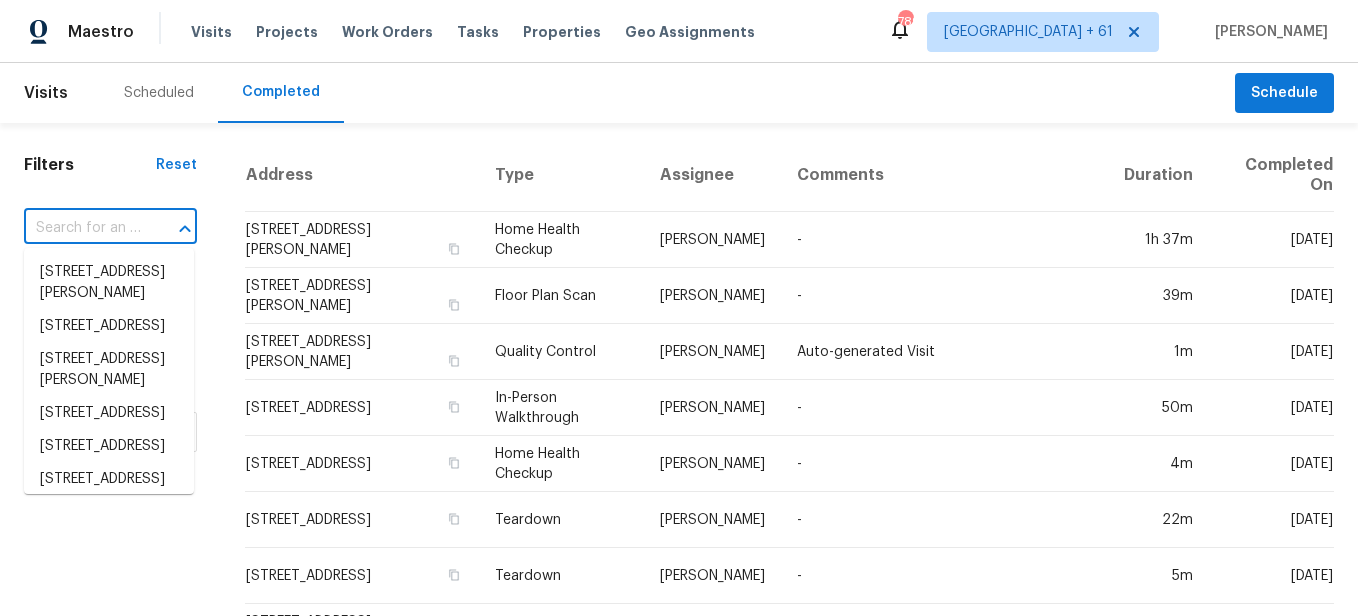 paste on "[STREET_ADDRESS]" 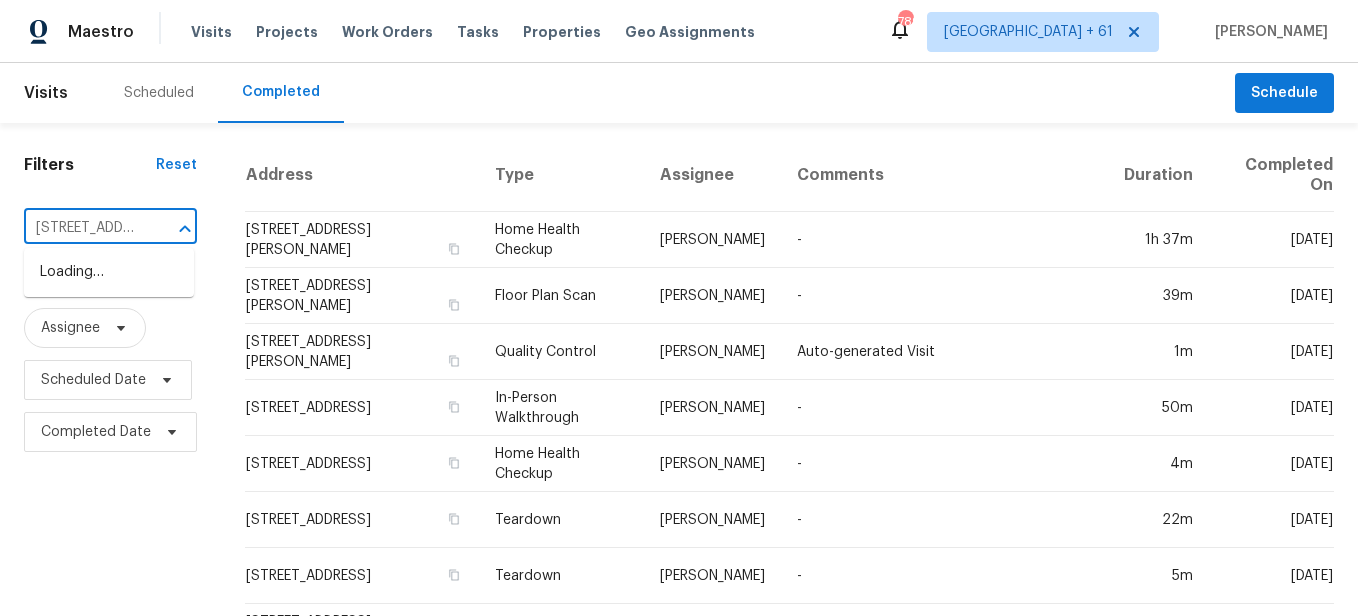 scroll, scrollTop: 0, scrollLeft: 143, axis: horizontal 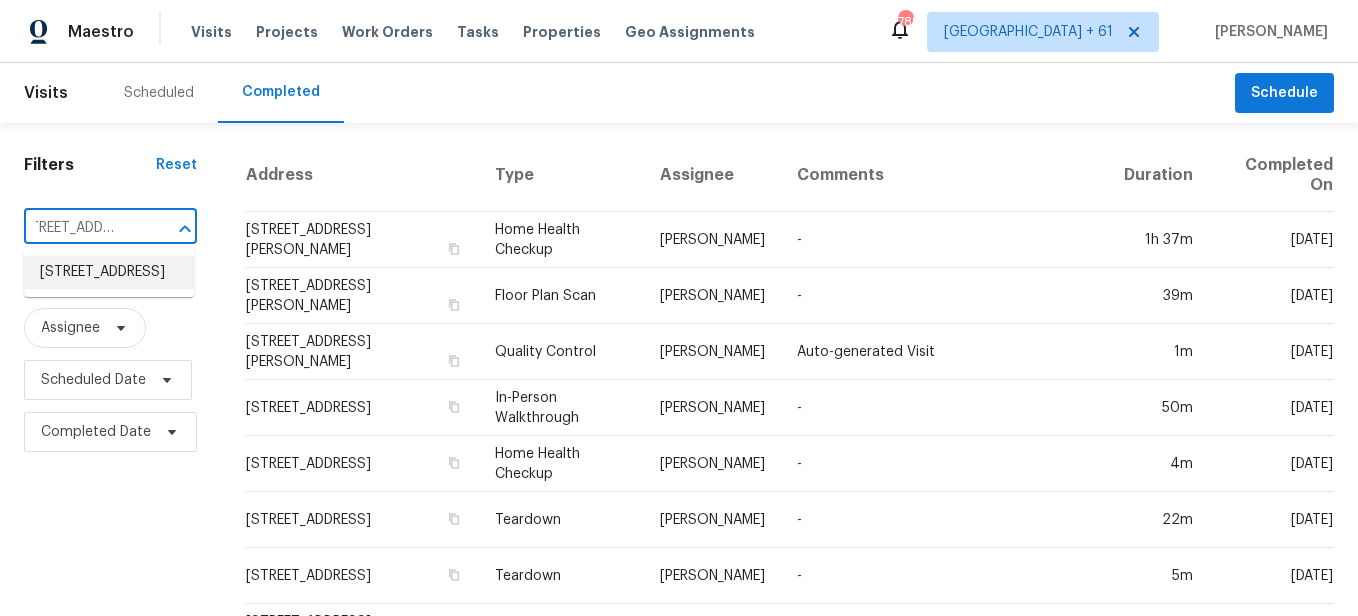 click on "[STREET_ADDRESS]" at bounding box center (109, 272) 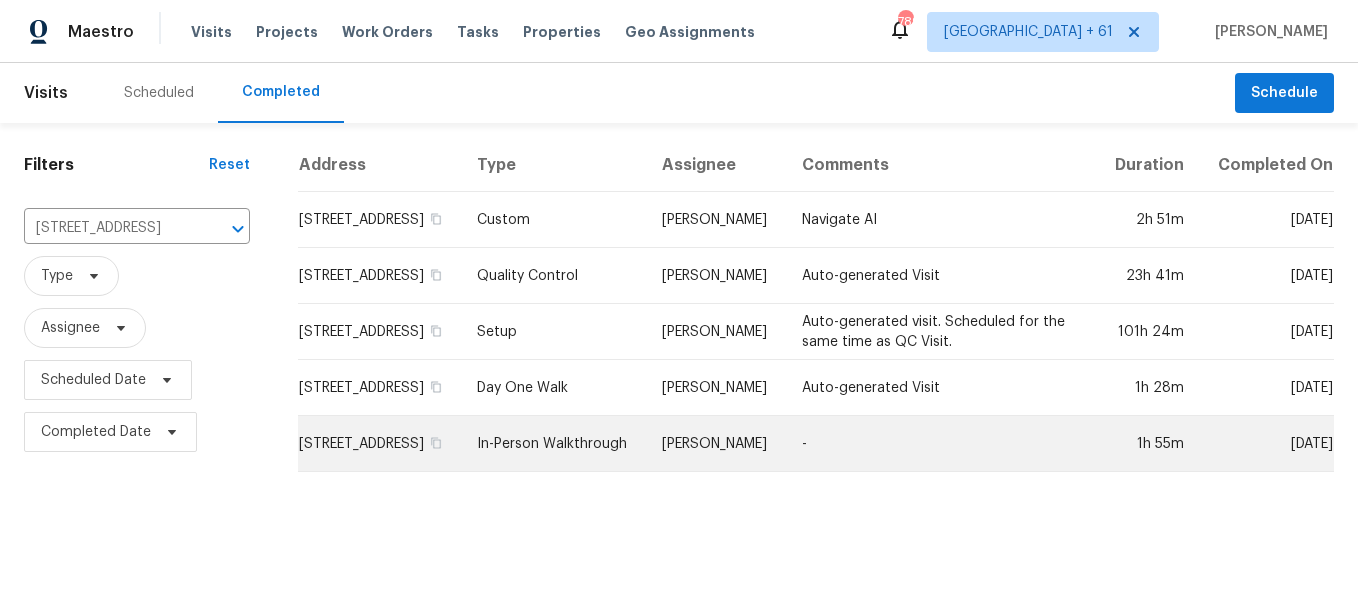 click on "In-Person Walkthrough" at bounding box center [553, 444] 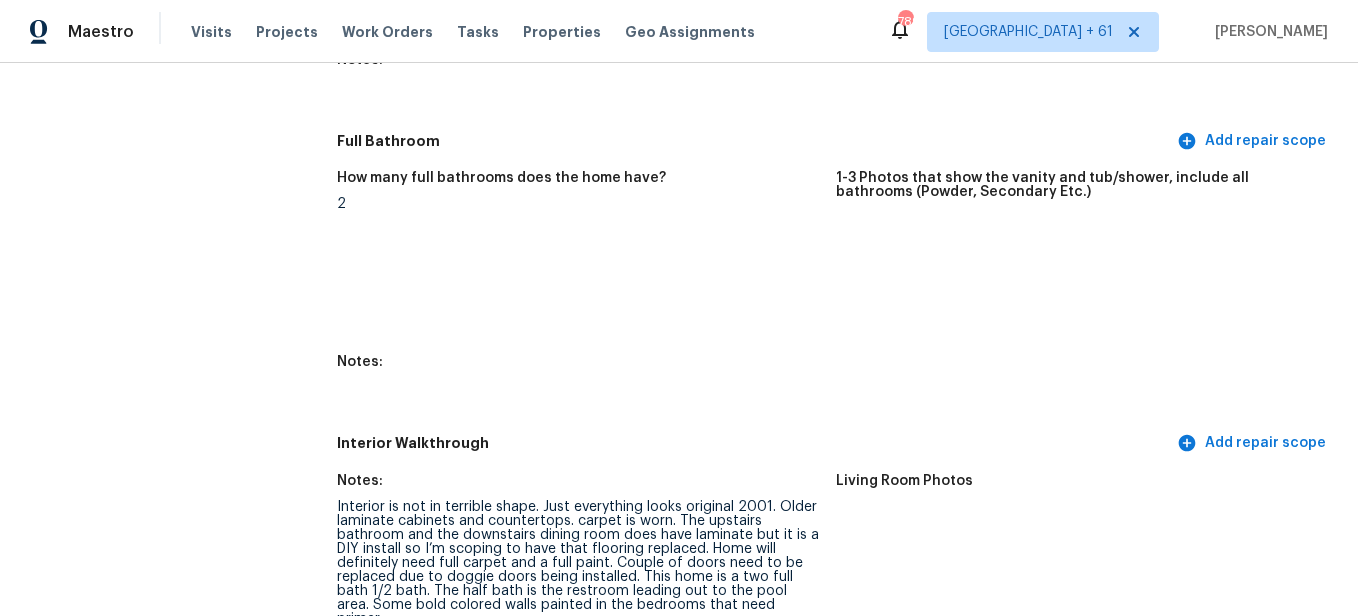 scroll, scrollTop: 2500, scrollLeft: 0, axis: vertical 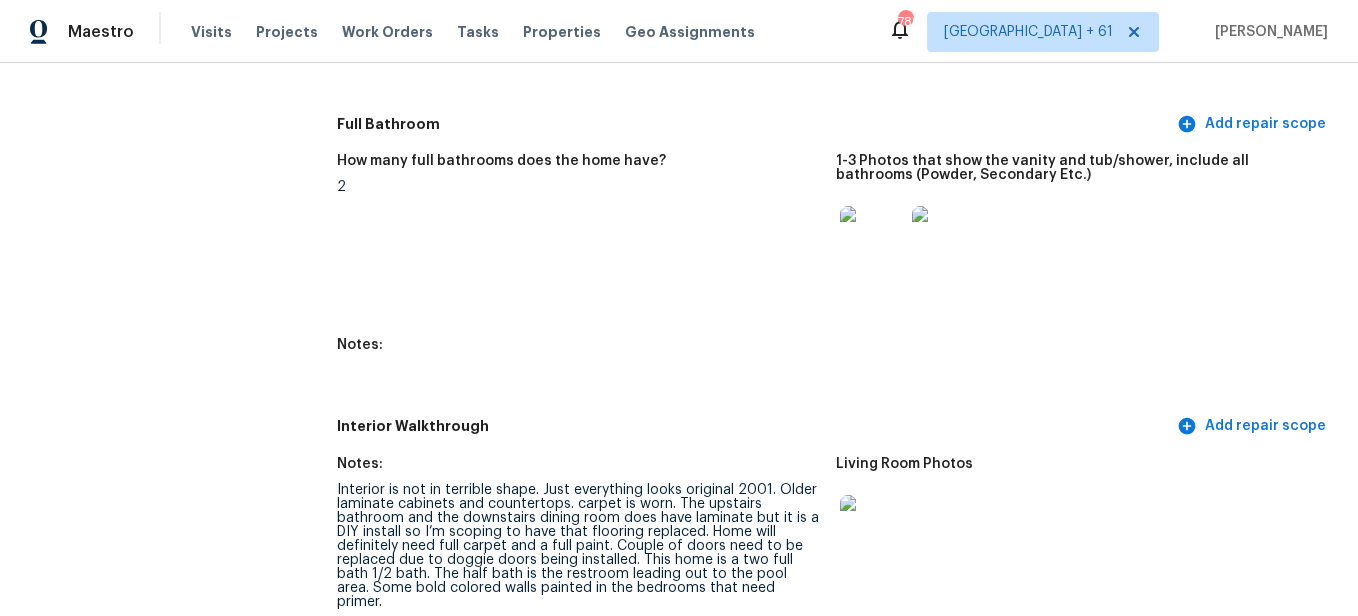 click at bounding box center [872, 527] 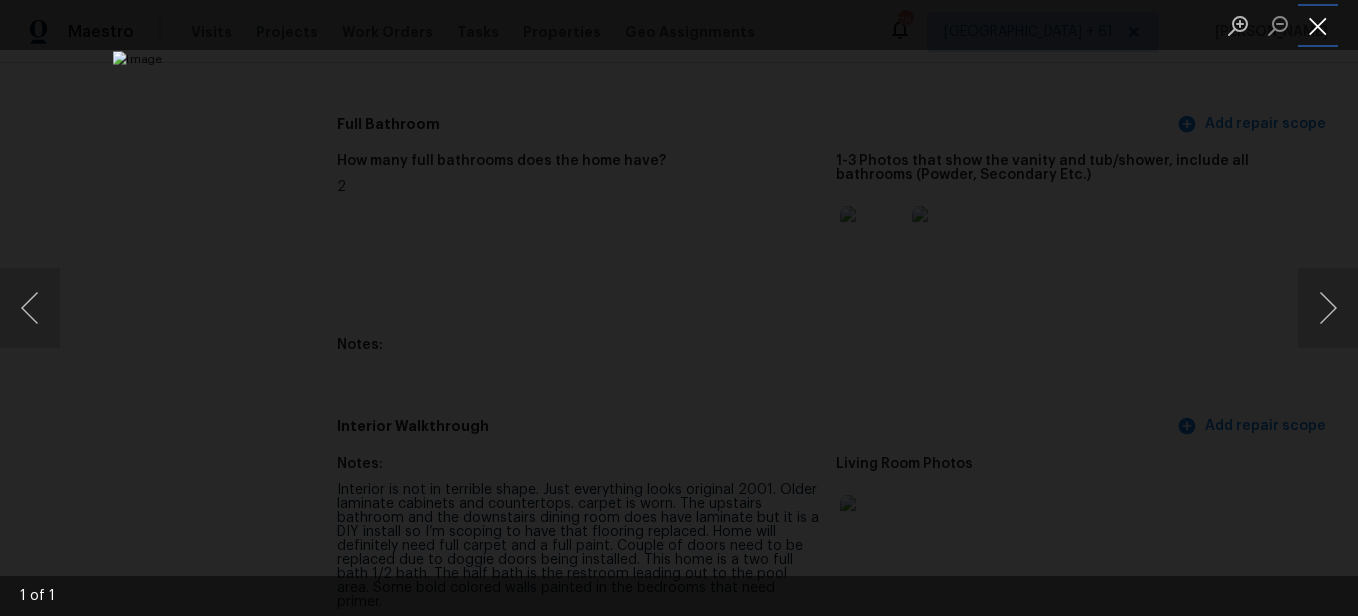 click at bounding box center (1318, 25) 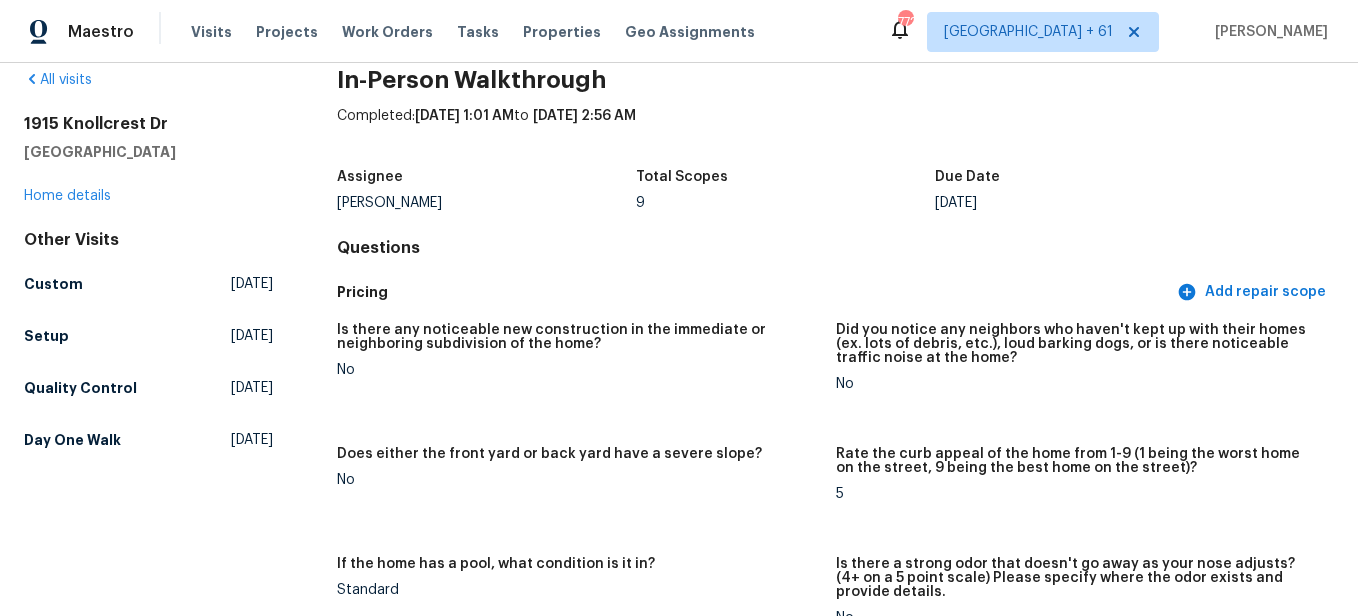 scroll, scrollTop: 0, scrollLeft: 0, axis: both 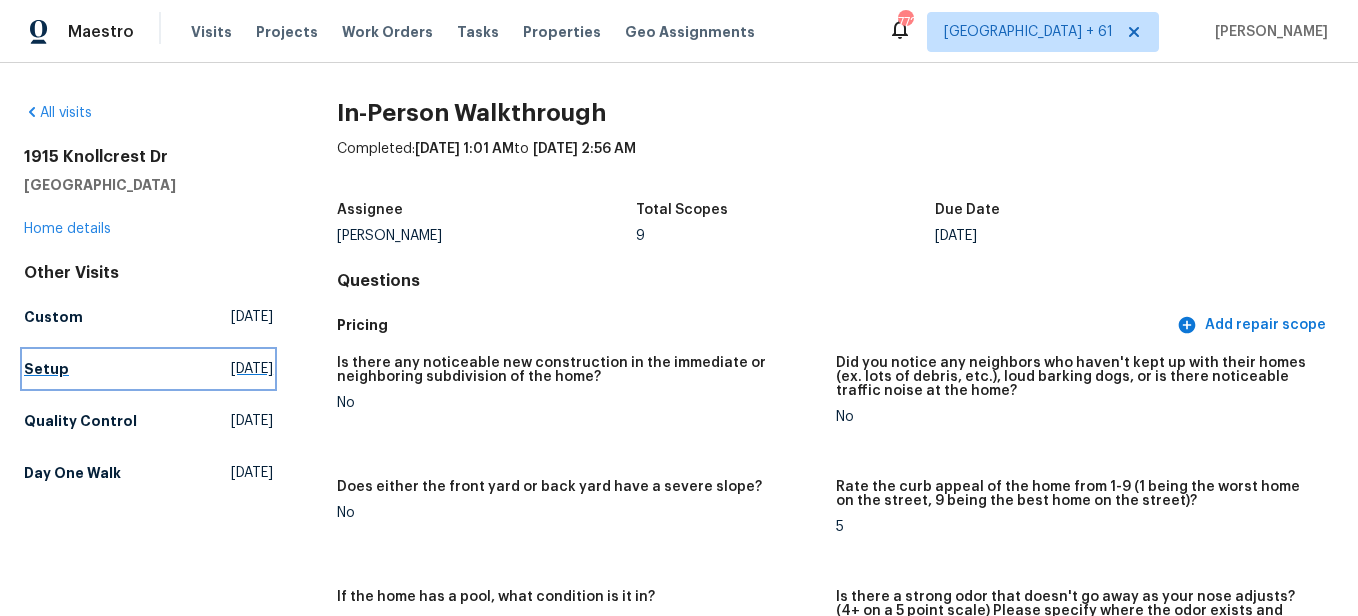 click on "Setup" at bounding box center (46, 369) 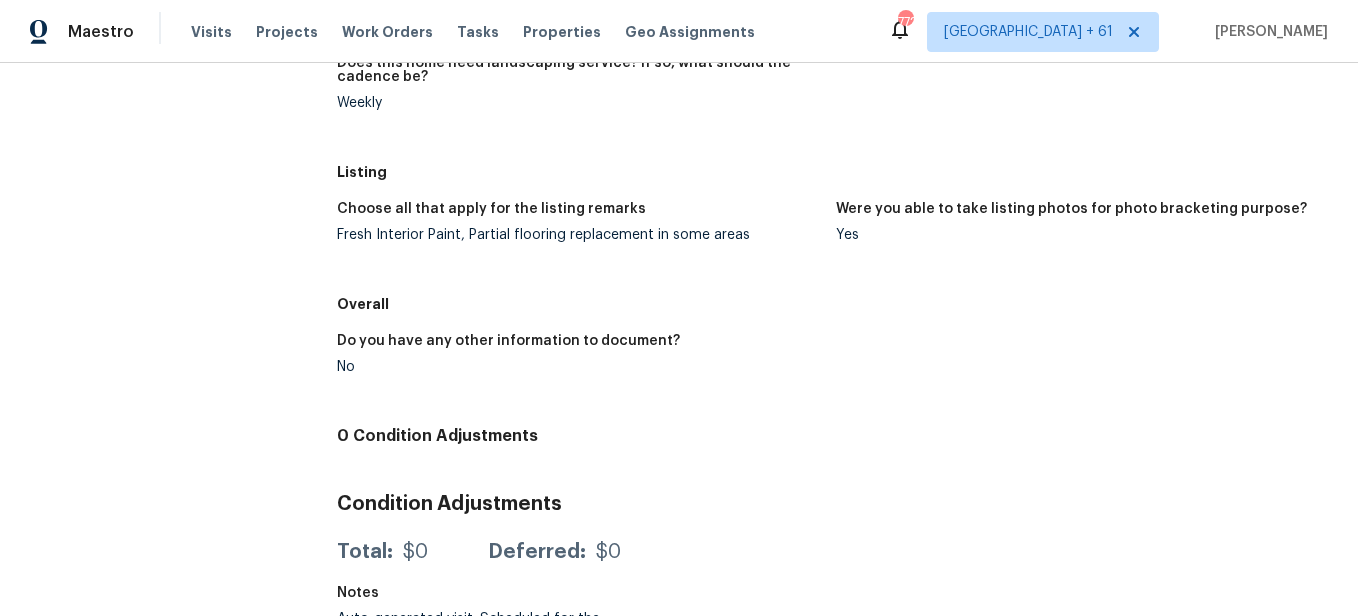scroll, scrollTop: 700, scrollLeft: 0, axis: vertical 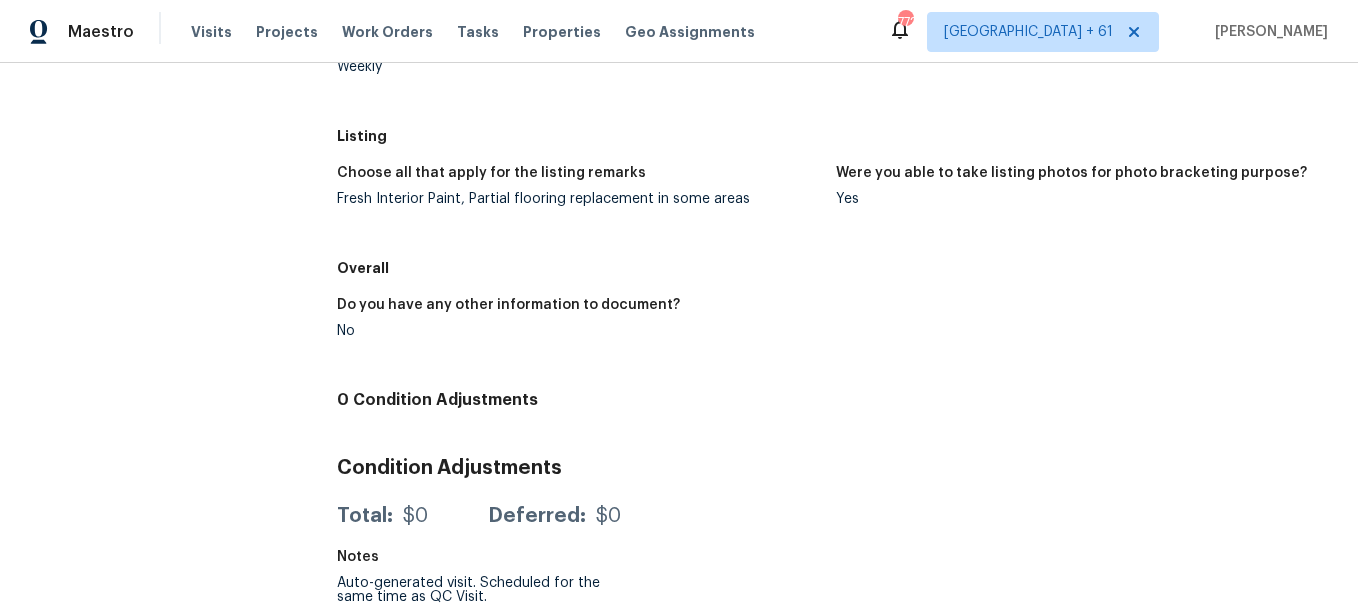 click on "Fresh Interior Paint, Partial flooring replacement in some areas" at bounding box center (578, 199) 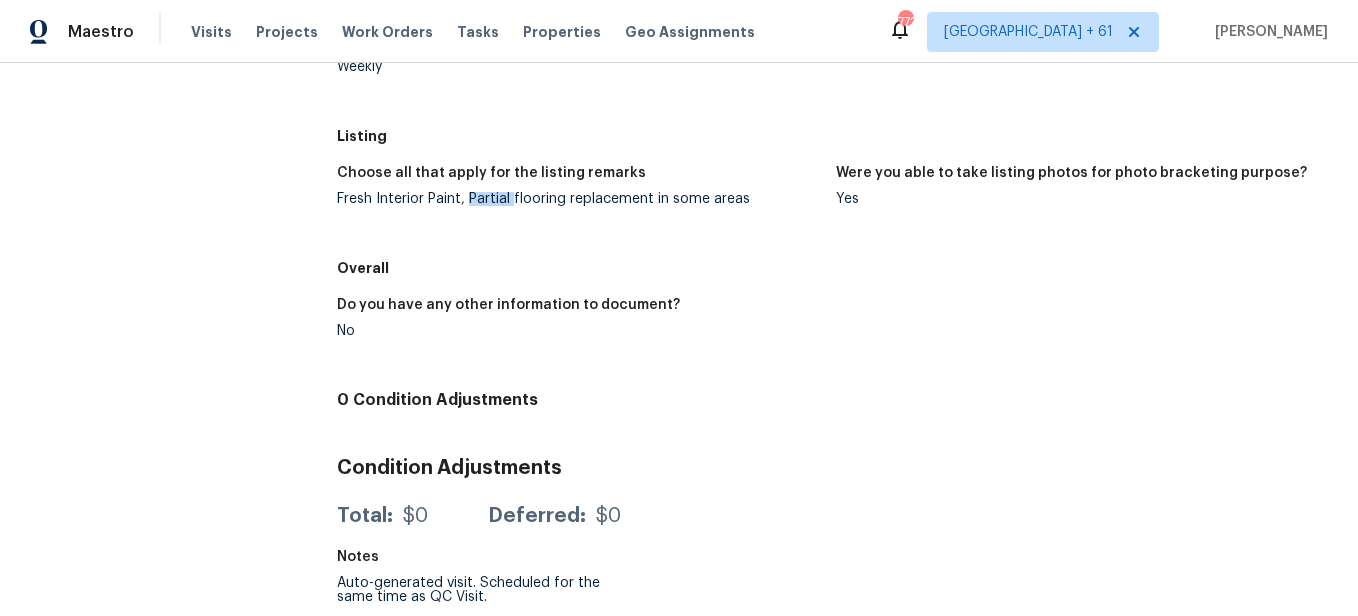 click on "Fresh Interior Paint, Partial flooring replacement in some areas" at bounding box center (578, 199) 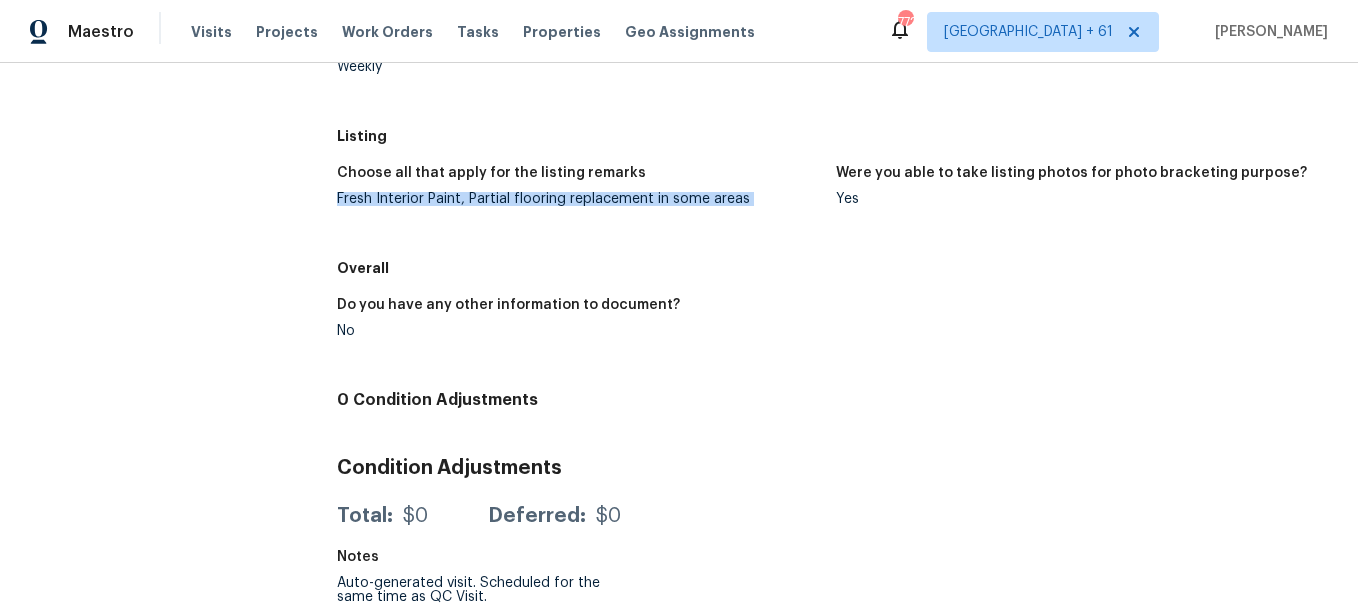 click on "Fresh Interior Paint, Partial flooring replacement in some areas" at bounding box center (578, 199) 